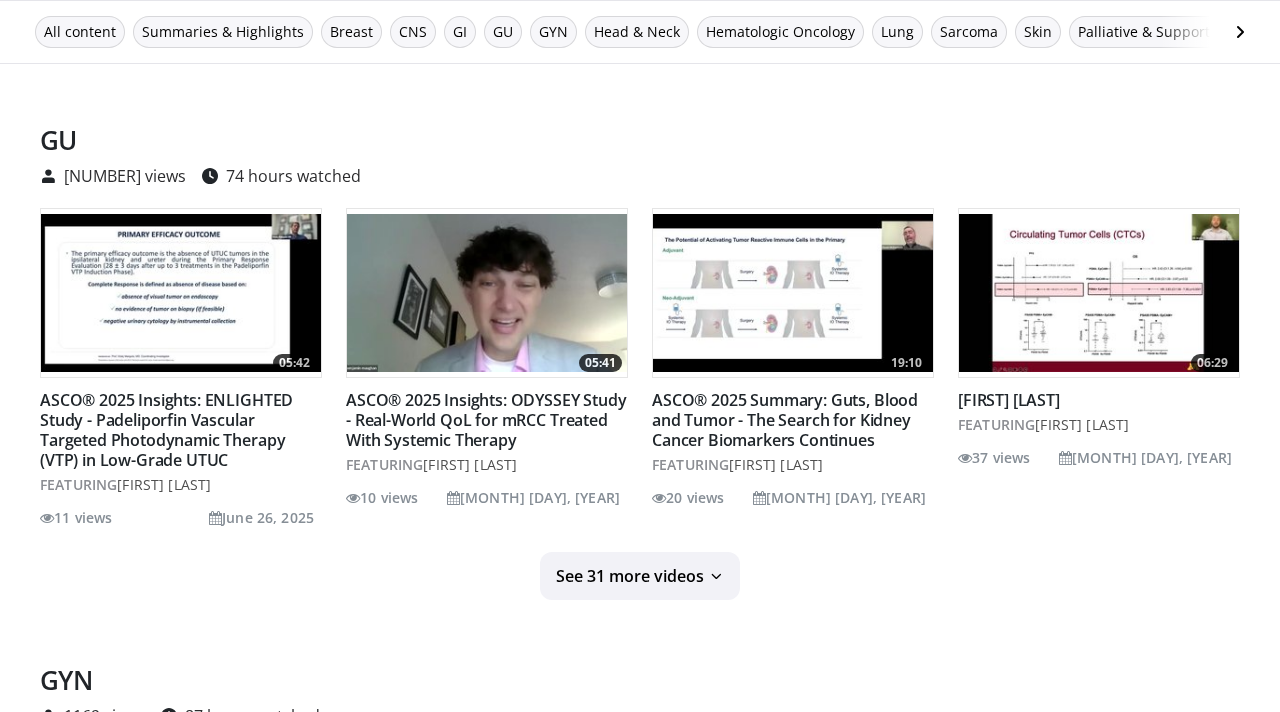 scroll, scrollTop: 2488, scrollLeft: 0, axis: vertical 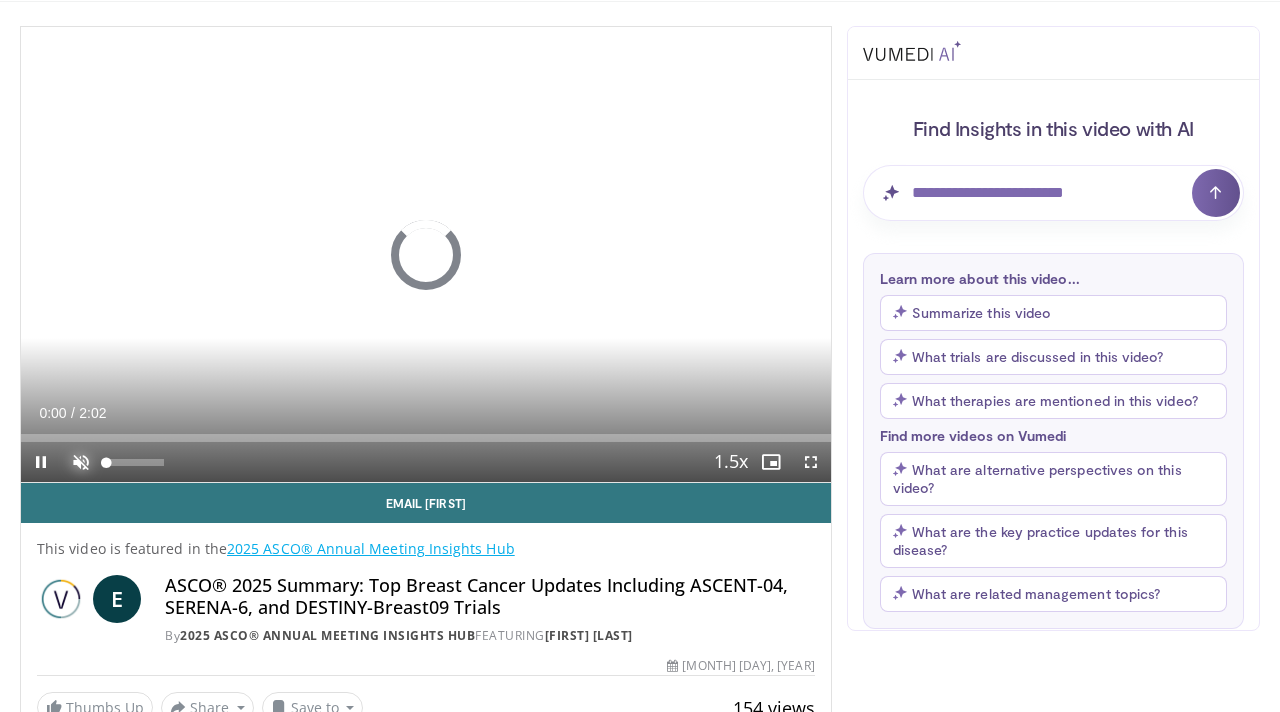 click at bounding box center (81, 462) 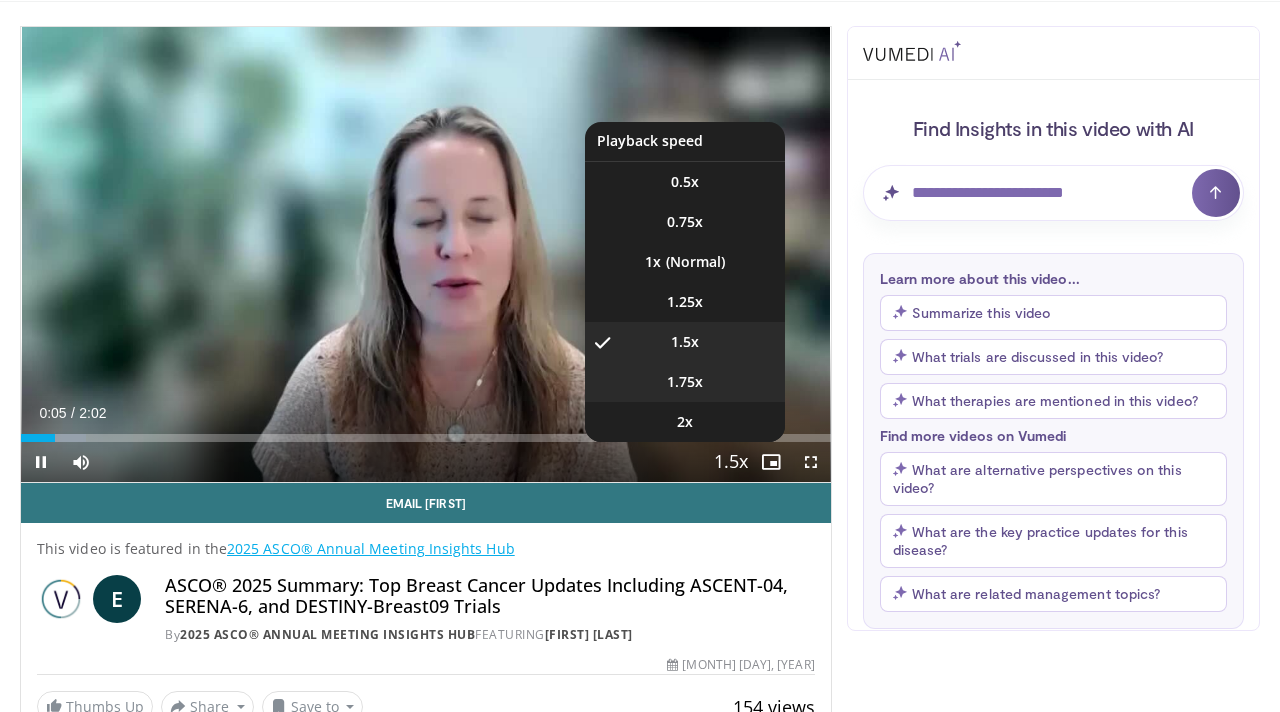 click on "1.75x" at bounding box center (685, 382) 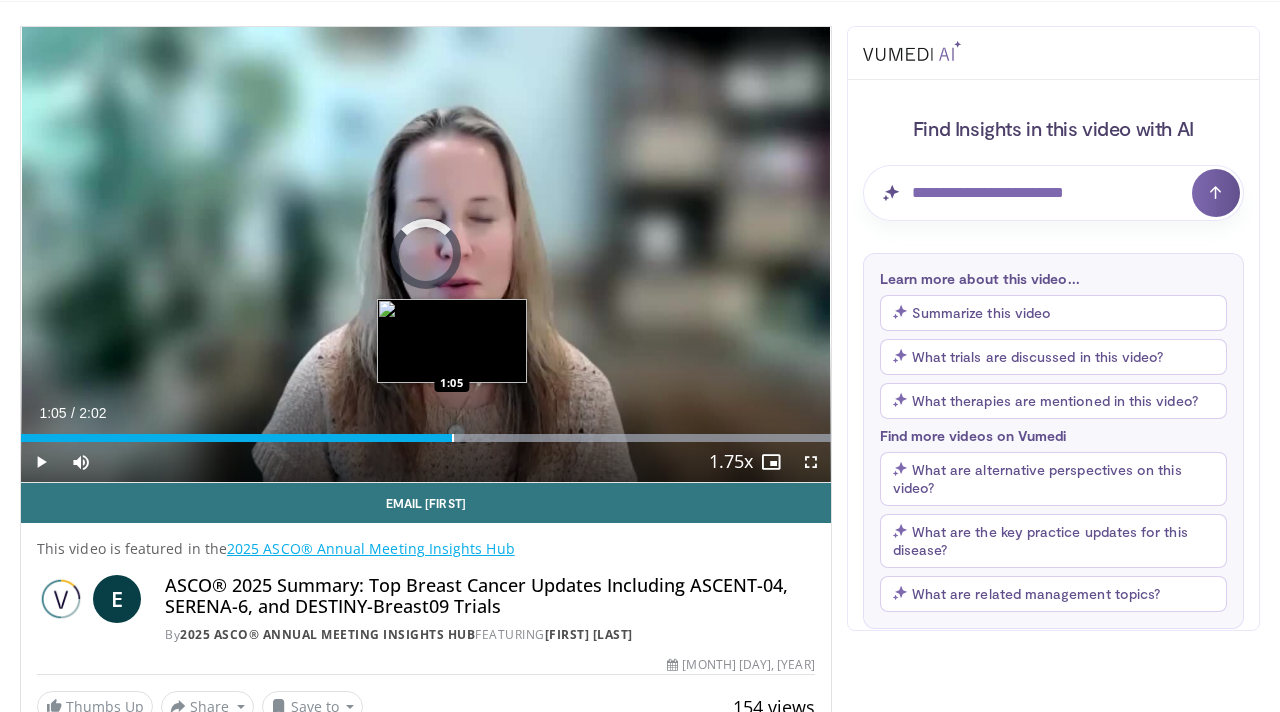 click at bounding box center [453, 438] 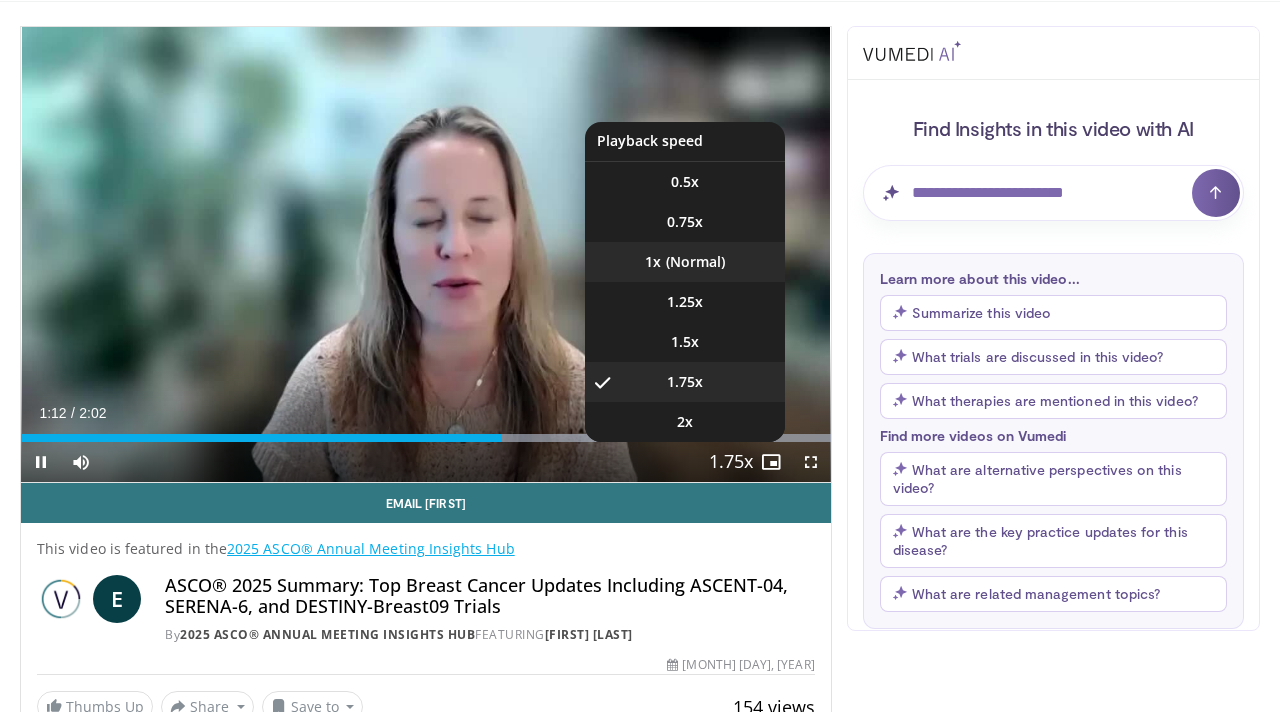 click on "1x" at bounding box center (685, 262) 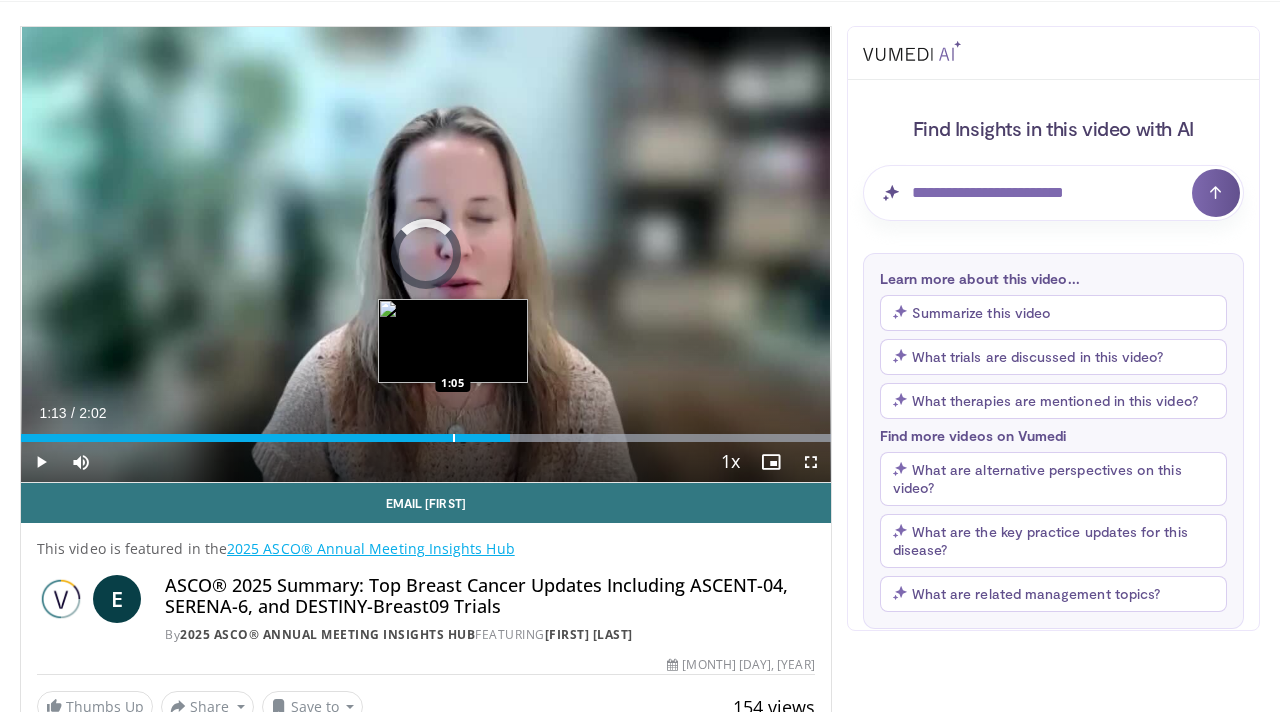 click on "Loaded :  100.00% 1:05 1:05" at bounding box center [426, 432] 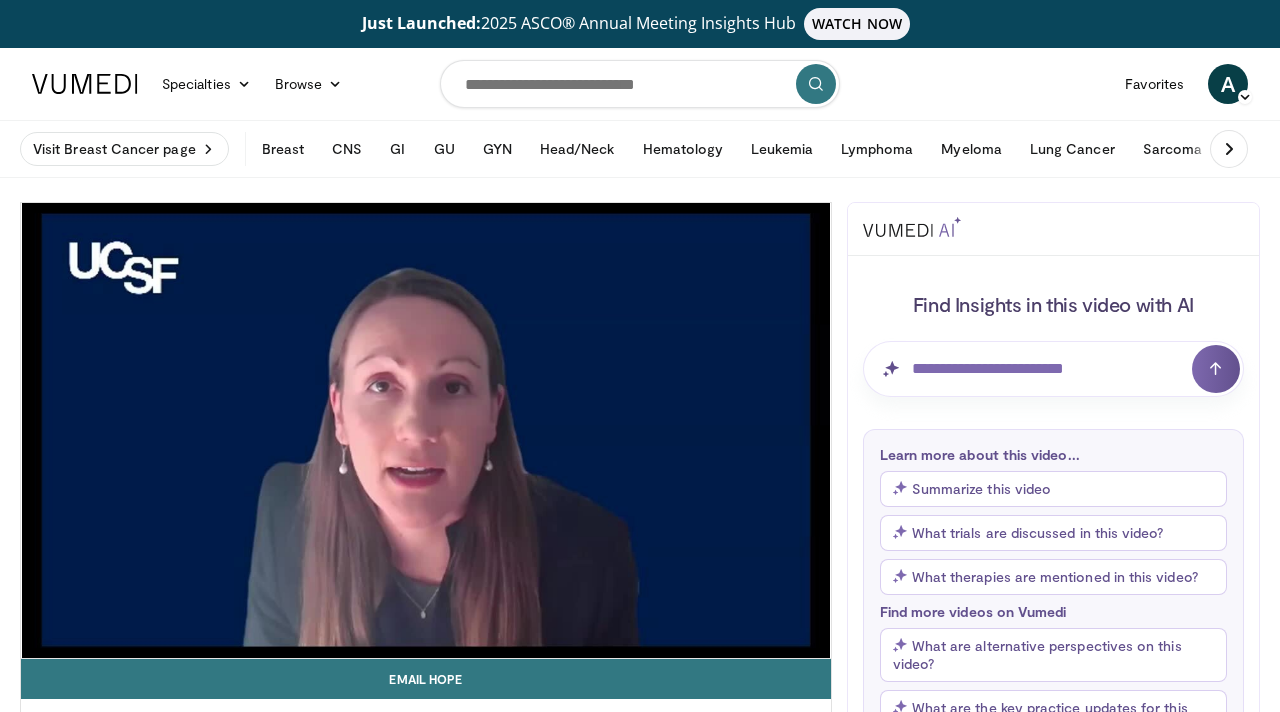 scroll, scrollTop: 0, scrollLeft: 0, axis: both 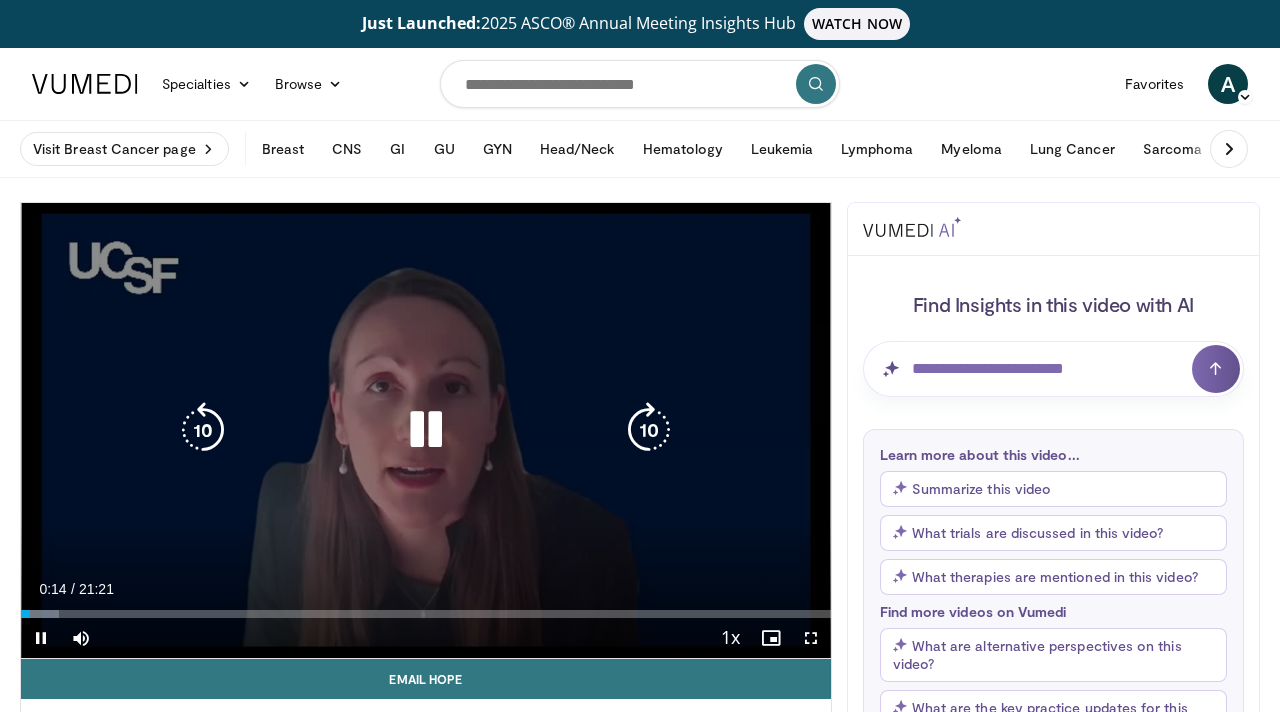click at bounding box center (426, 430) 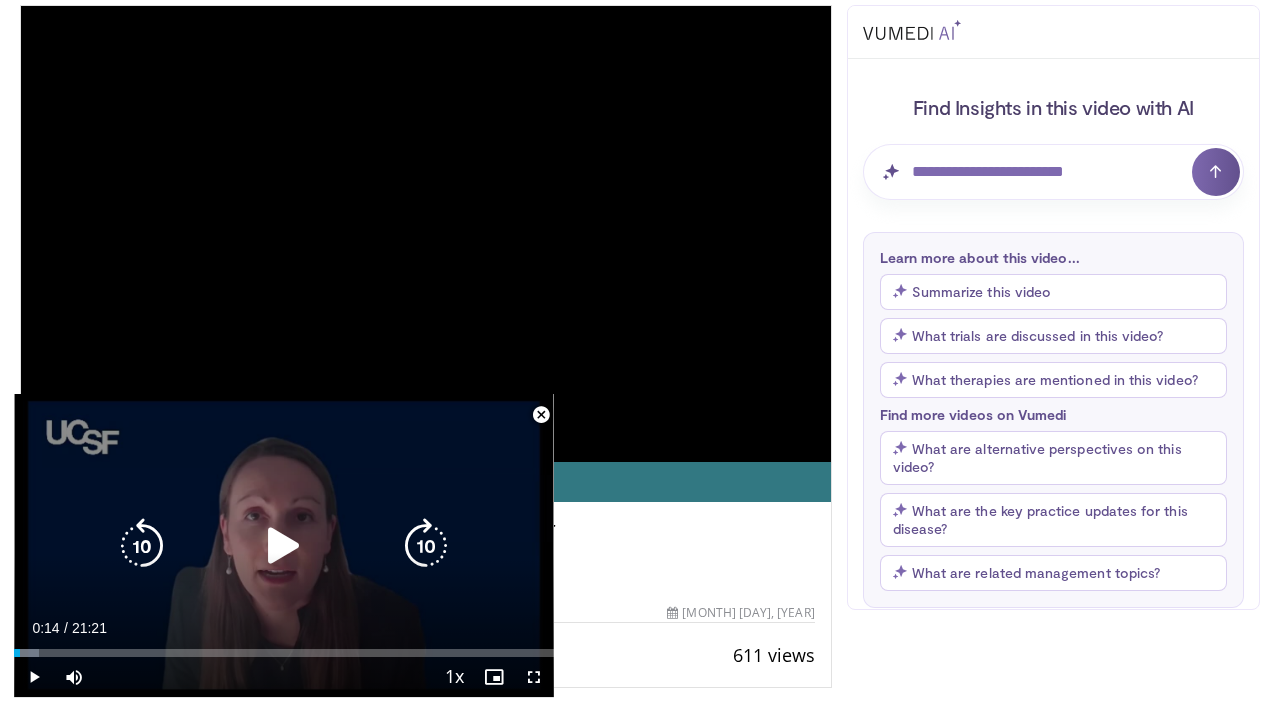 scroll, scrollTop: 373, scrollLeft: 0, axis: vertical 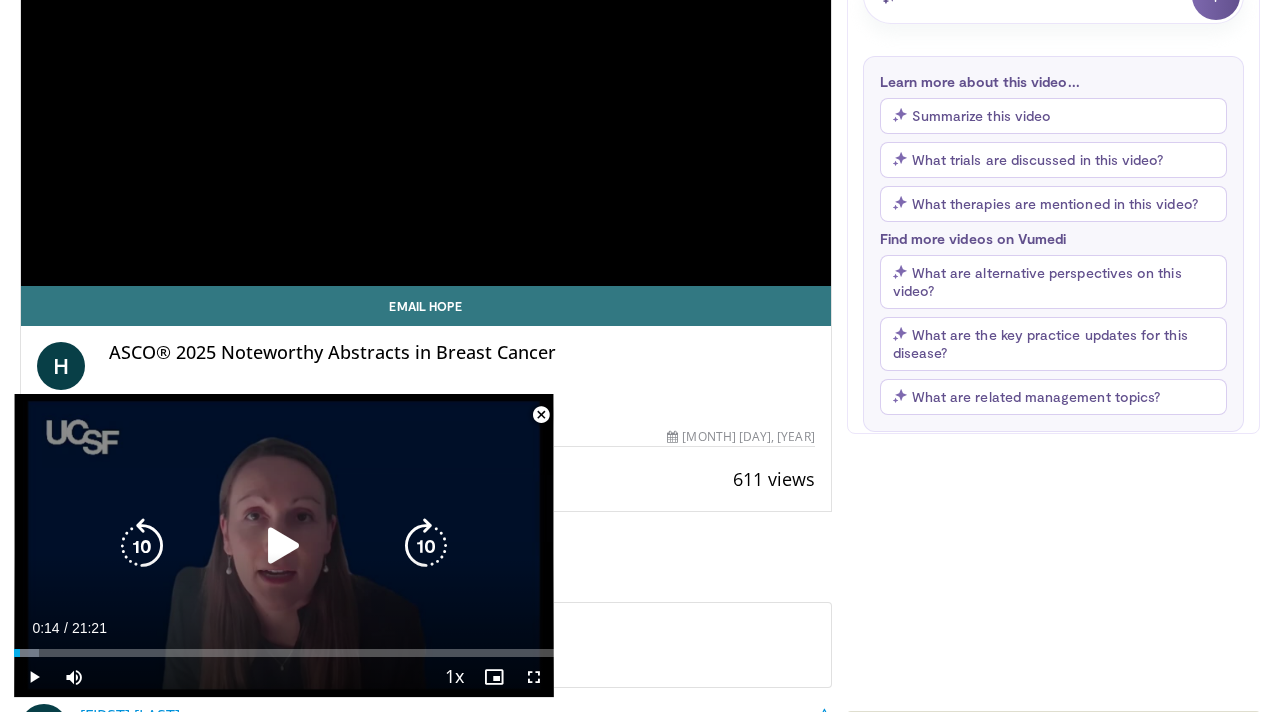 click at bounding box center [284, 546] 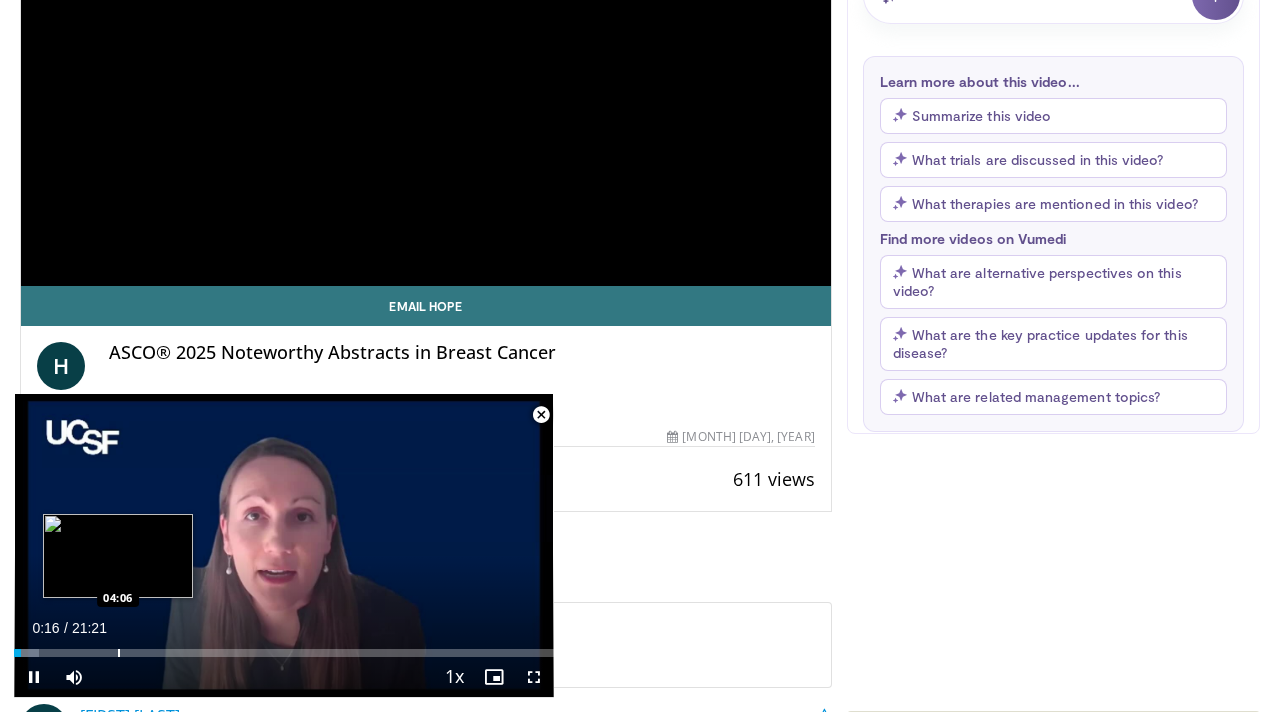 click on "Loaded :  4.68% 00:16 04:06" at bounding box center [284, 647] 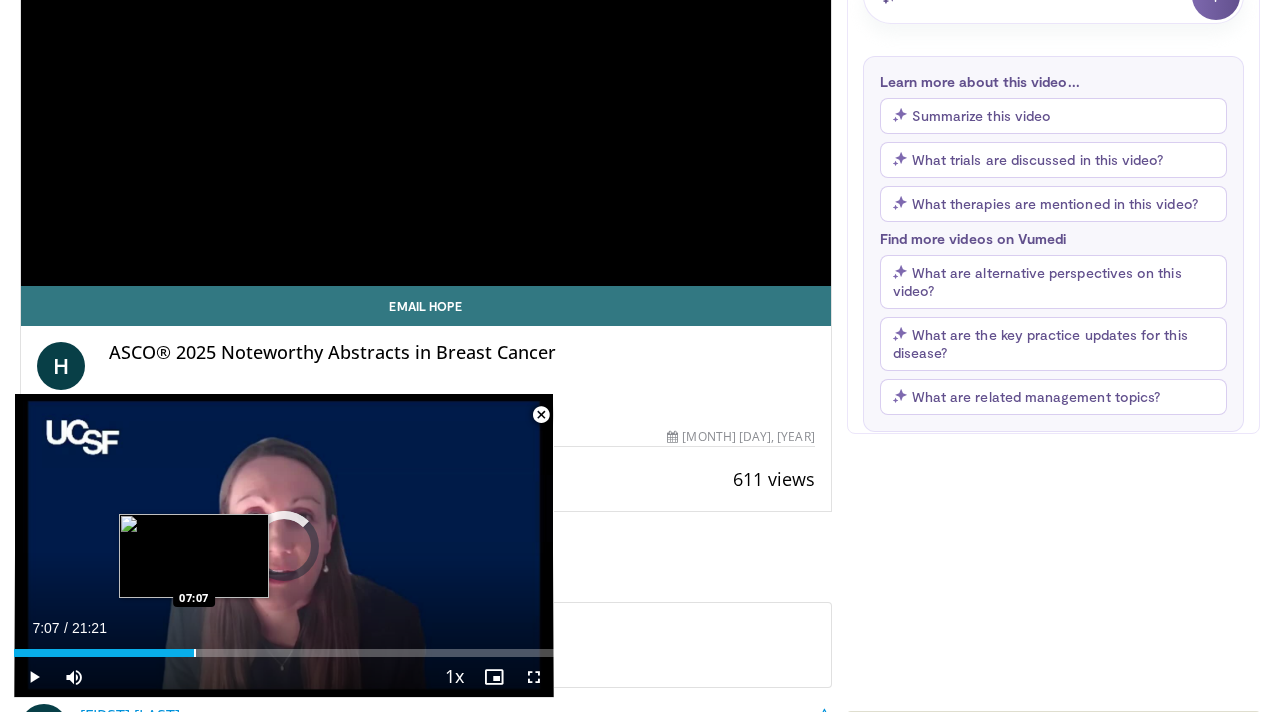 click on "Loaded :  0.00% 04:06 07:07" at bounding box center [284, 647] 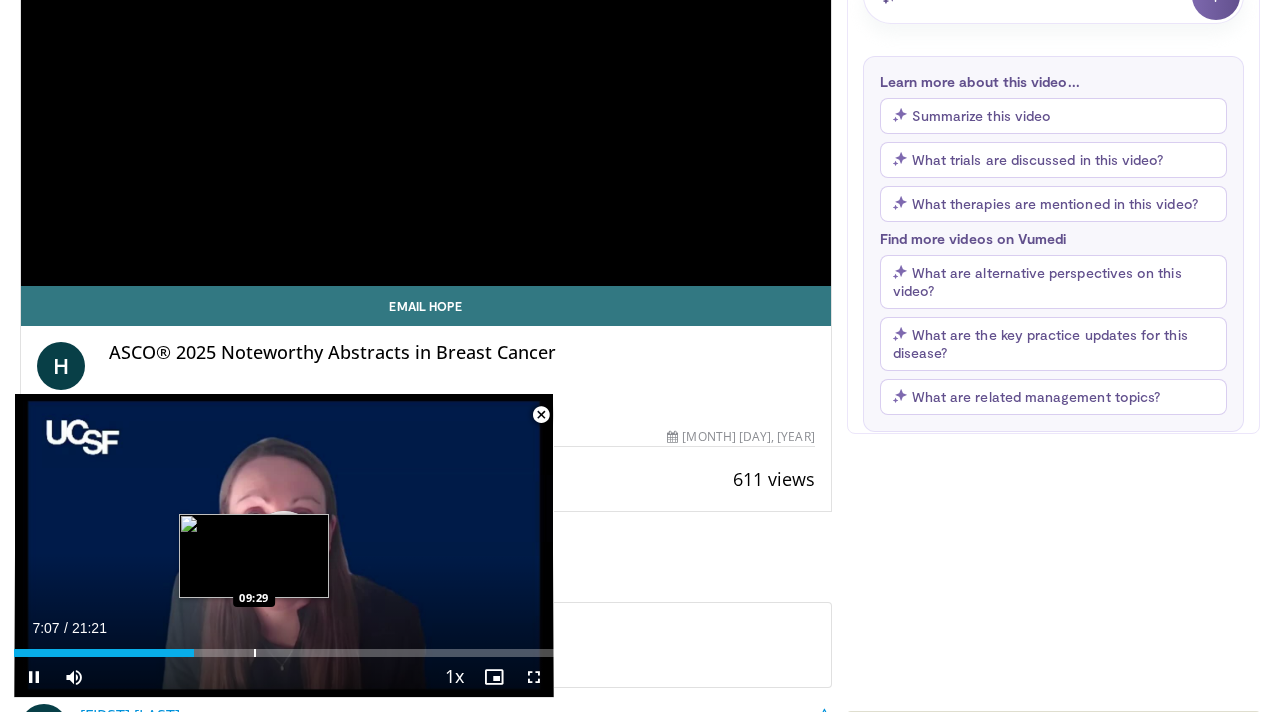 click at bounding box center (255, 653) 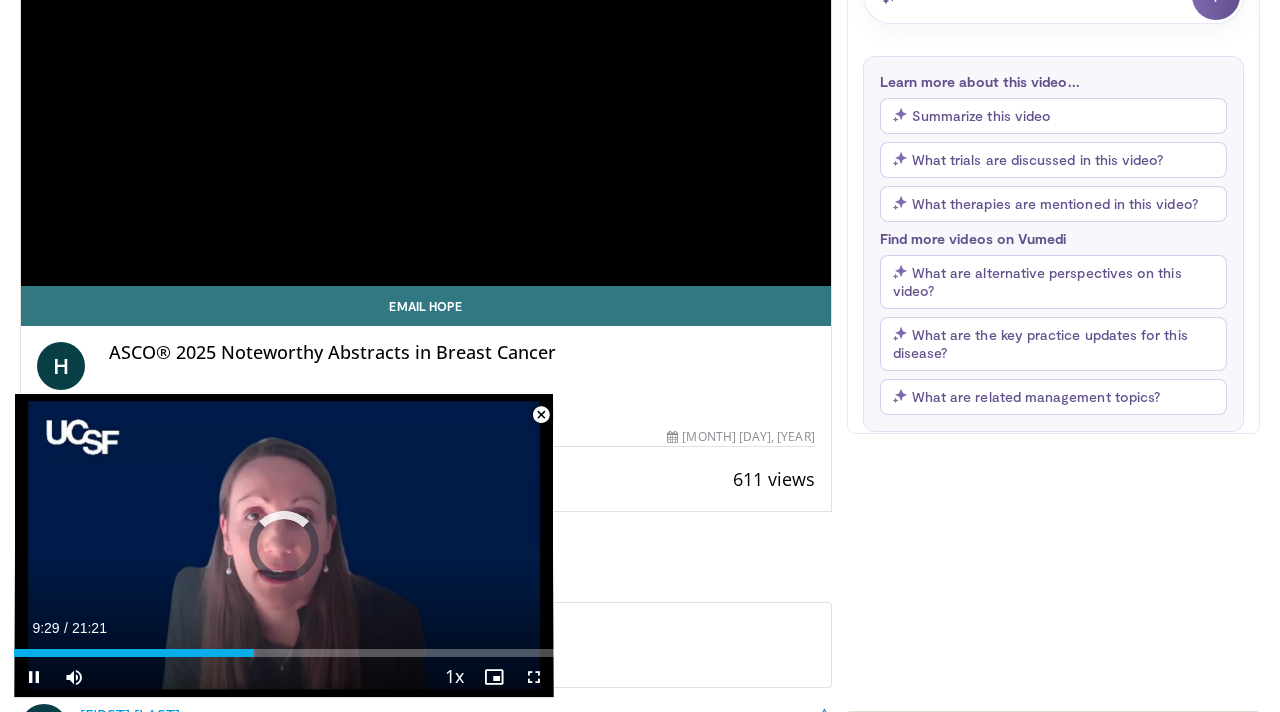 click at bounding box center (541, 415) 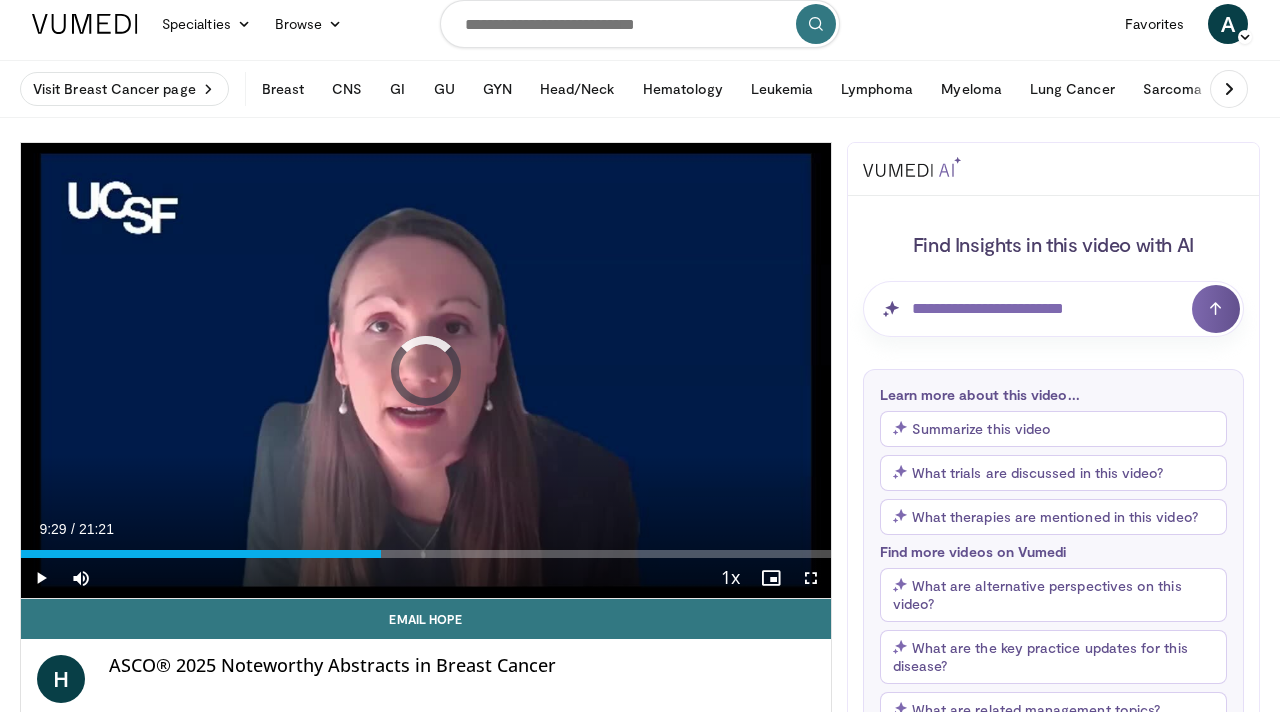 scroll, scrollTop: 0, scrollLeft: 0, axis: both 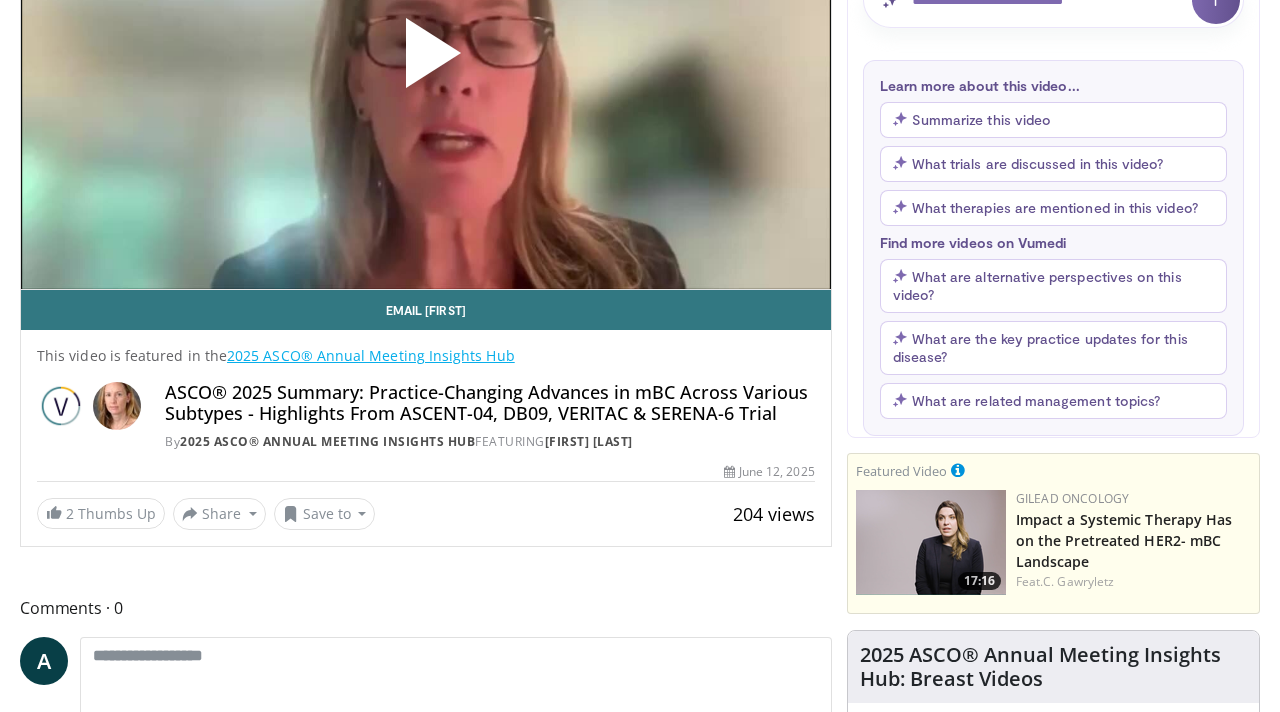click at bounding box center [426, 61] 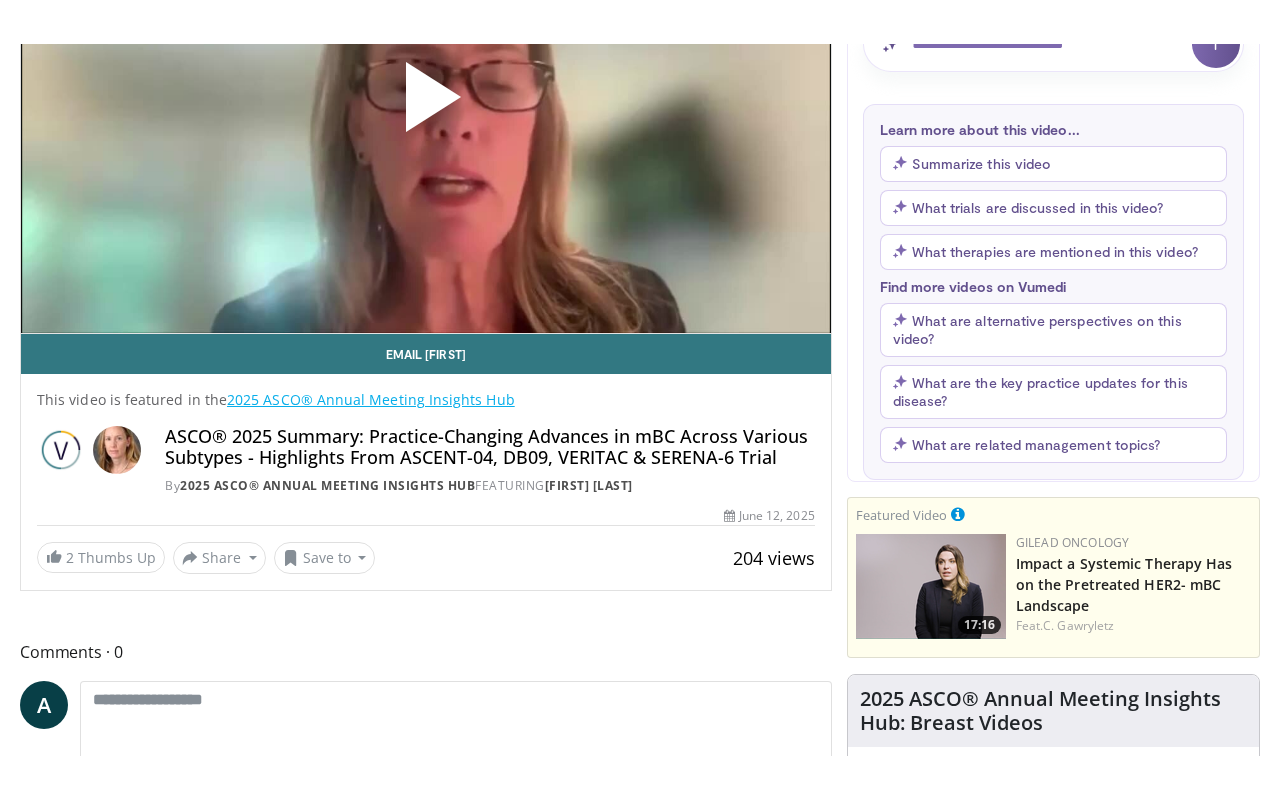 scroll, scrollTop: 341, scrollLeft: 0, axis: vertical 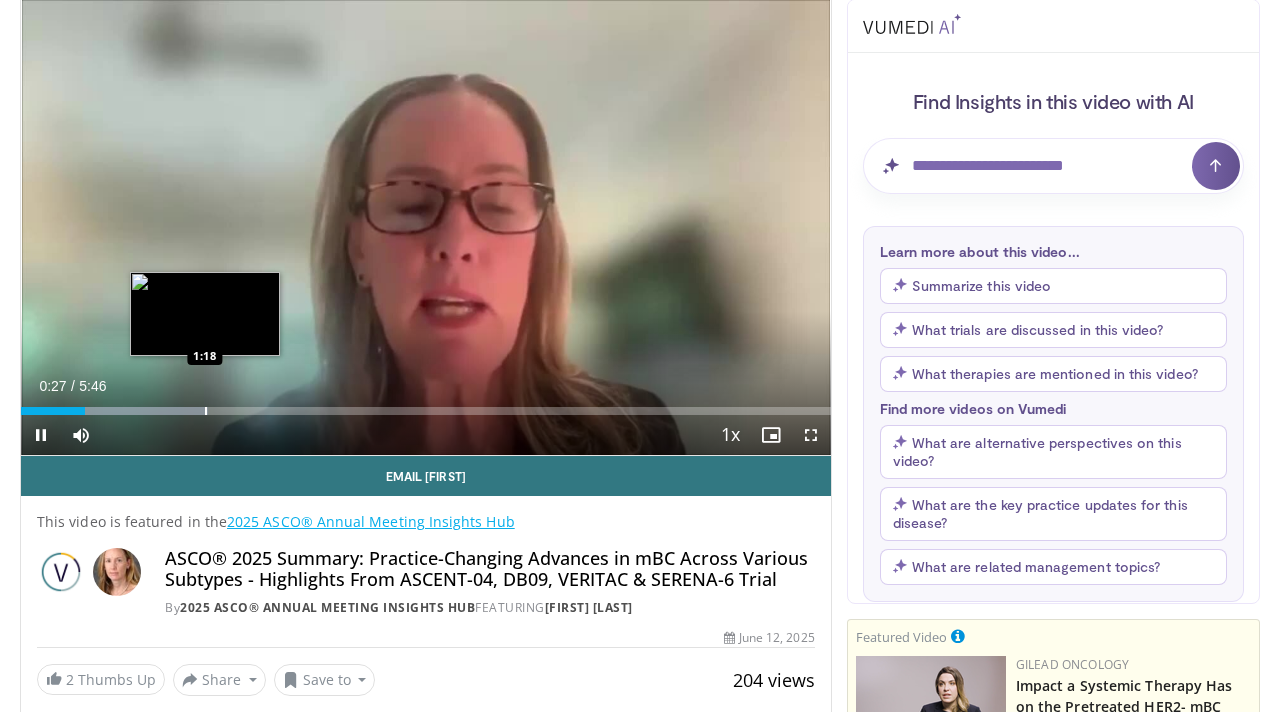 click at bounding box center [206, 411] 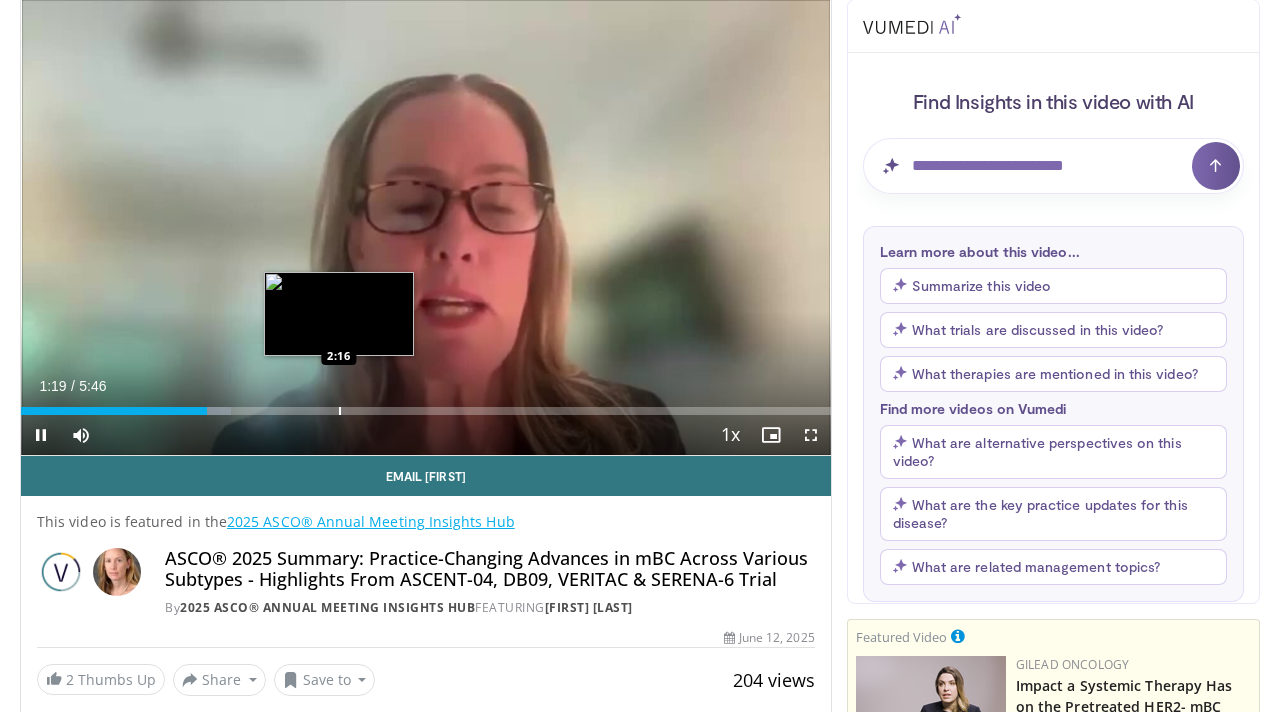 click on "Loaded :  25.94% 1:19 2:16" at bounding box center [426, 405] 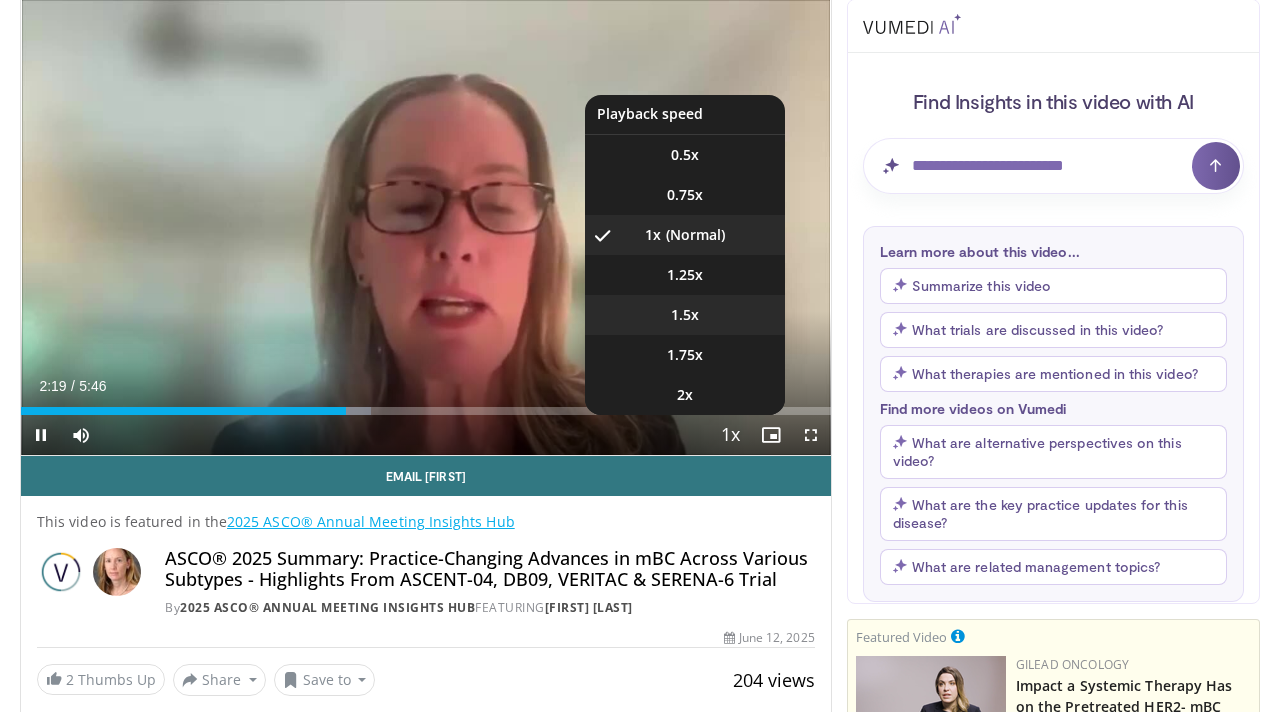 click on "1.5x" at bounding box center [685, 315] 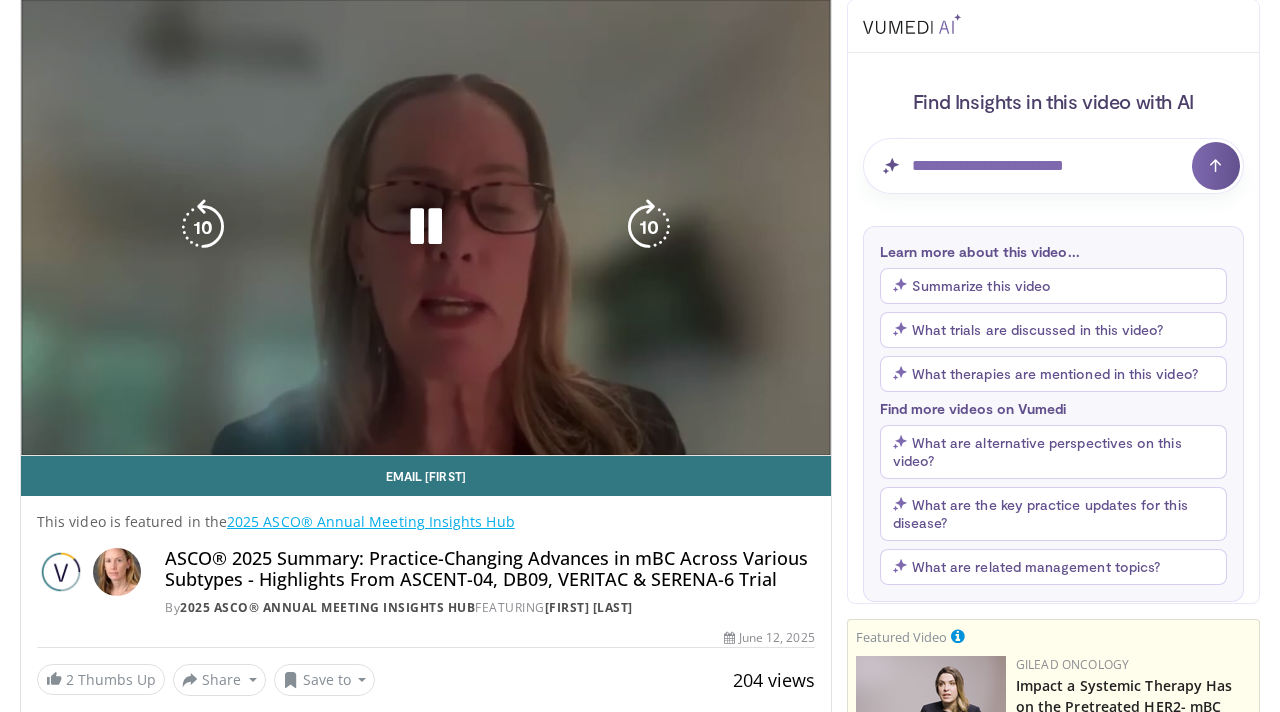 click on "**********" at bounding box center [426, 228] 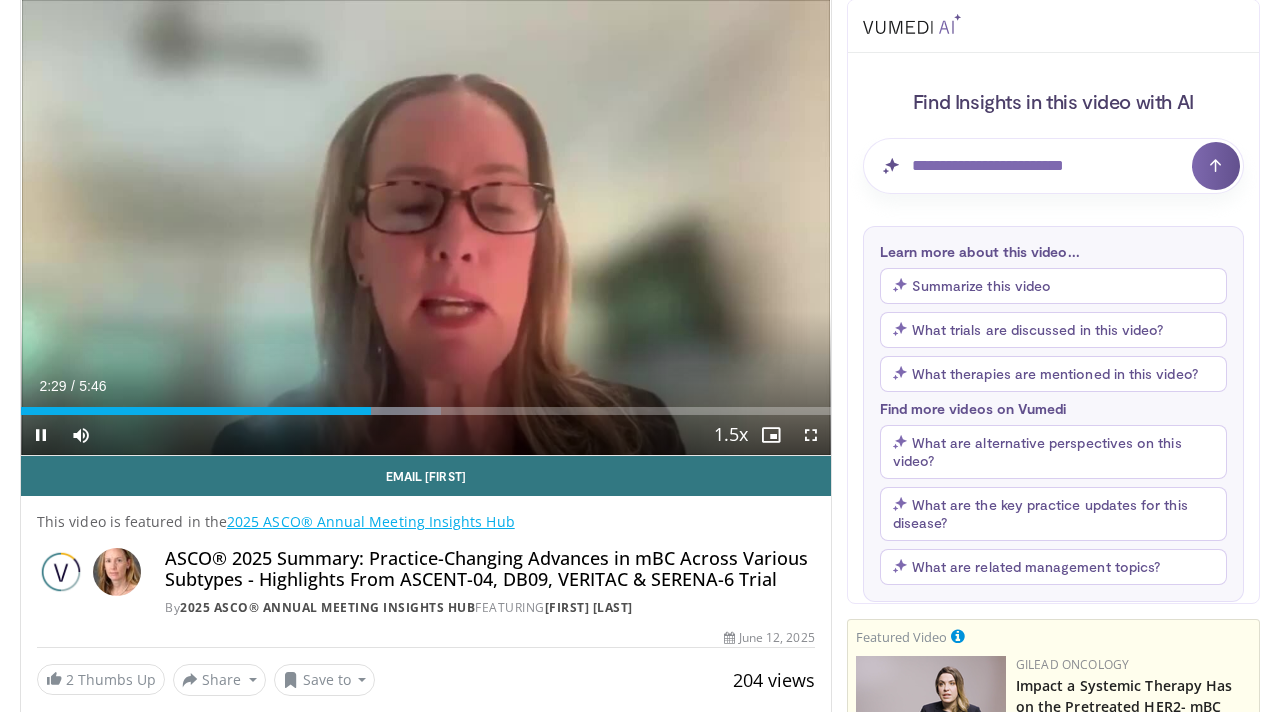 click on "Current Time  2:29 / Duration  5:46 Pause Skip Backward Skip Forward Mute Loaded :  51.89% 2:29 2:46 Stream Type  LIVE Seek to live, currently behind live LIVE   1.5x Playback Rate 0.5x 0.75x 1x 1.25x 1.5x , selected 1.75x 2x Chapters Chapters Descriptions descriptions off , selected Captions captions settings , opens captions settings dialog captions off , selected Audio Track en (Main) , selected Fullscreen Enable picture-in-picture mode" at bounding box center [426, 435] 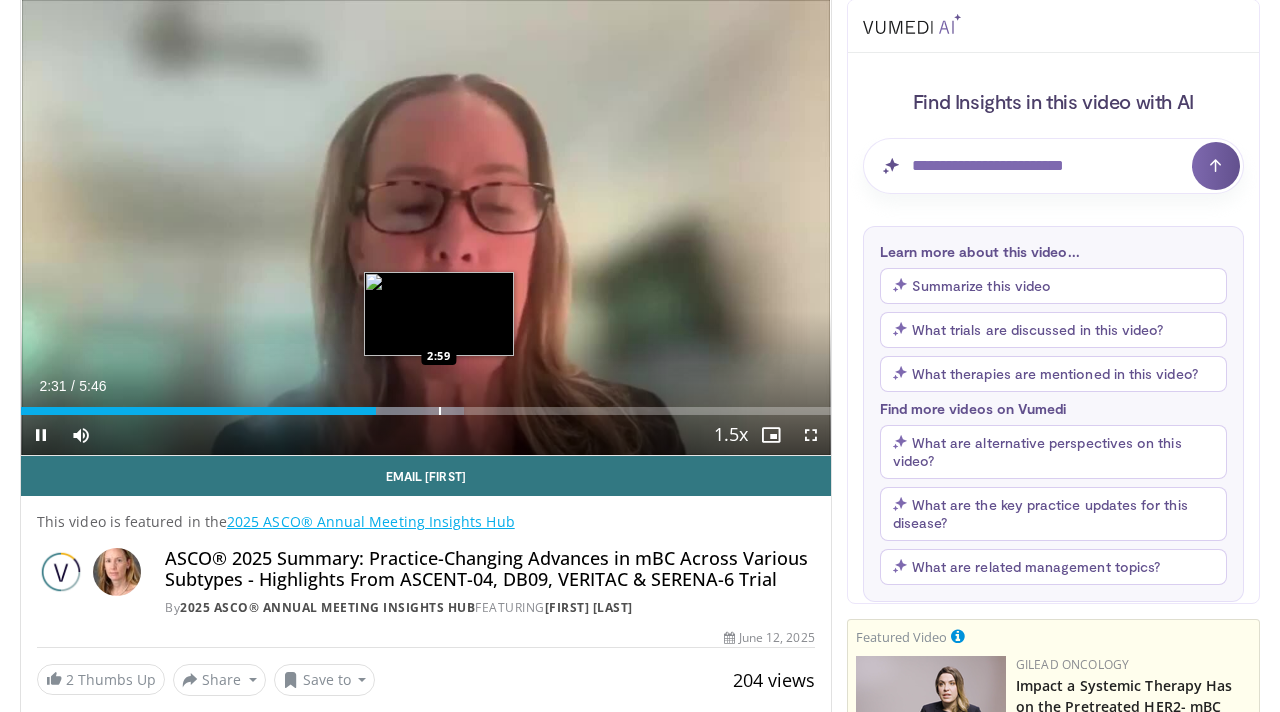 click at bounding box center [440, 411] 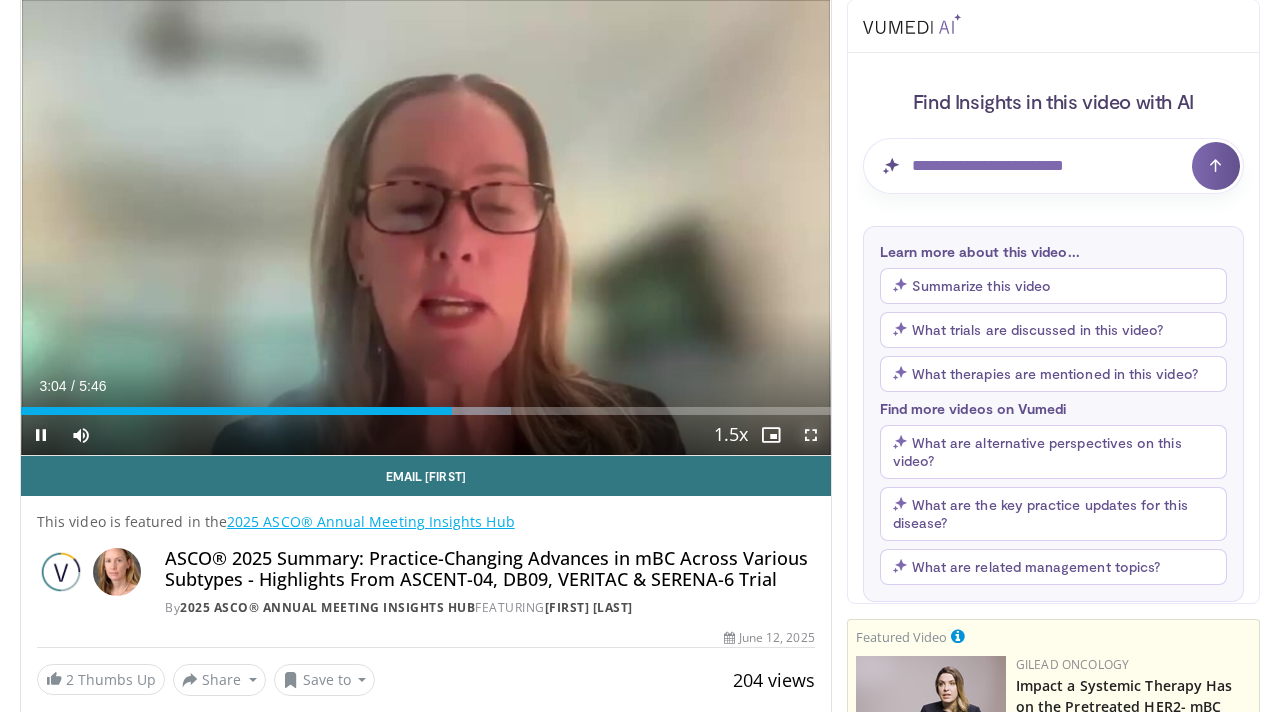 click at bounding box center (811, 435) 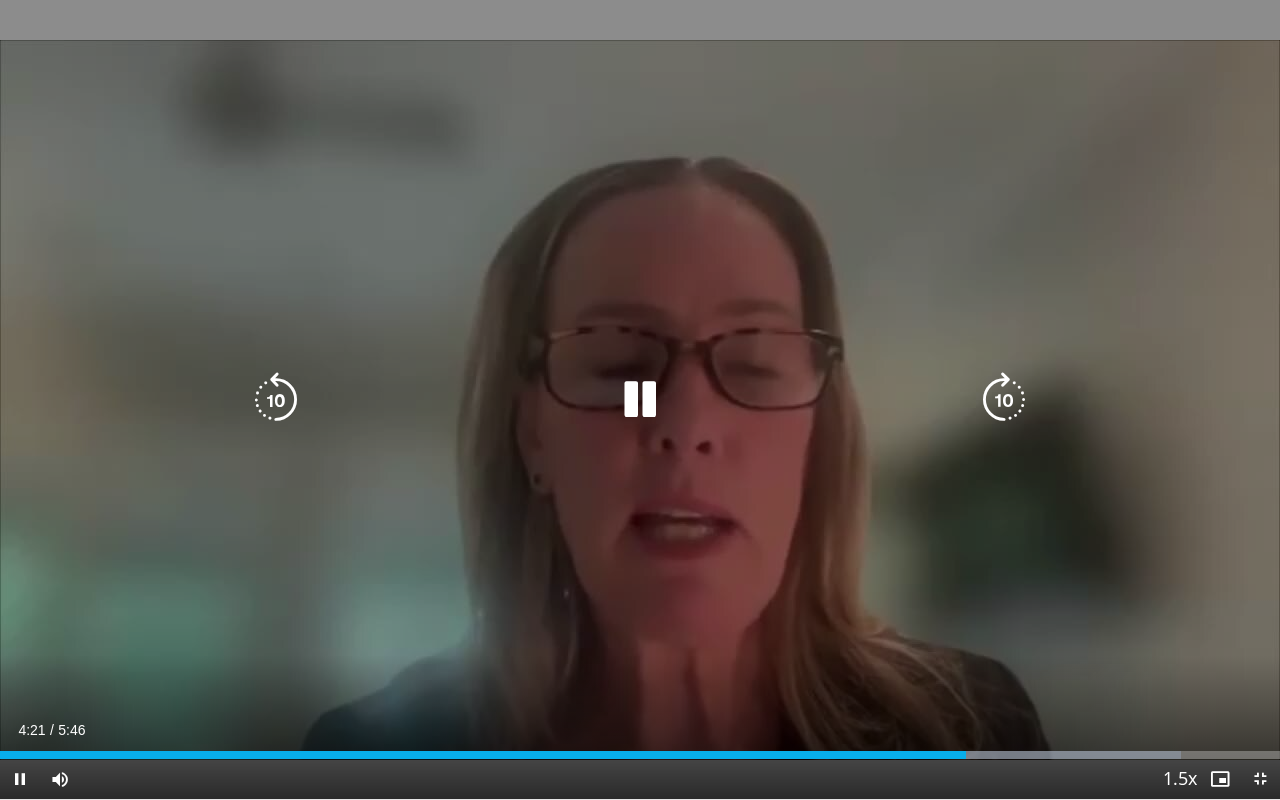 click at bounding box center (640, 400) 